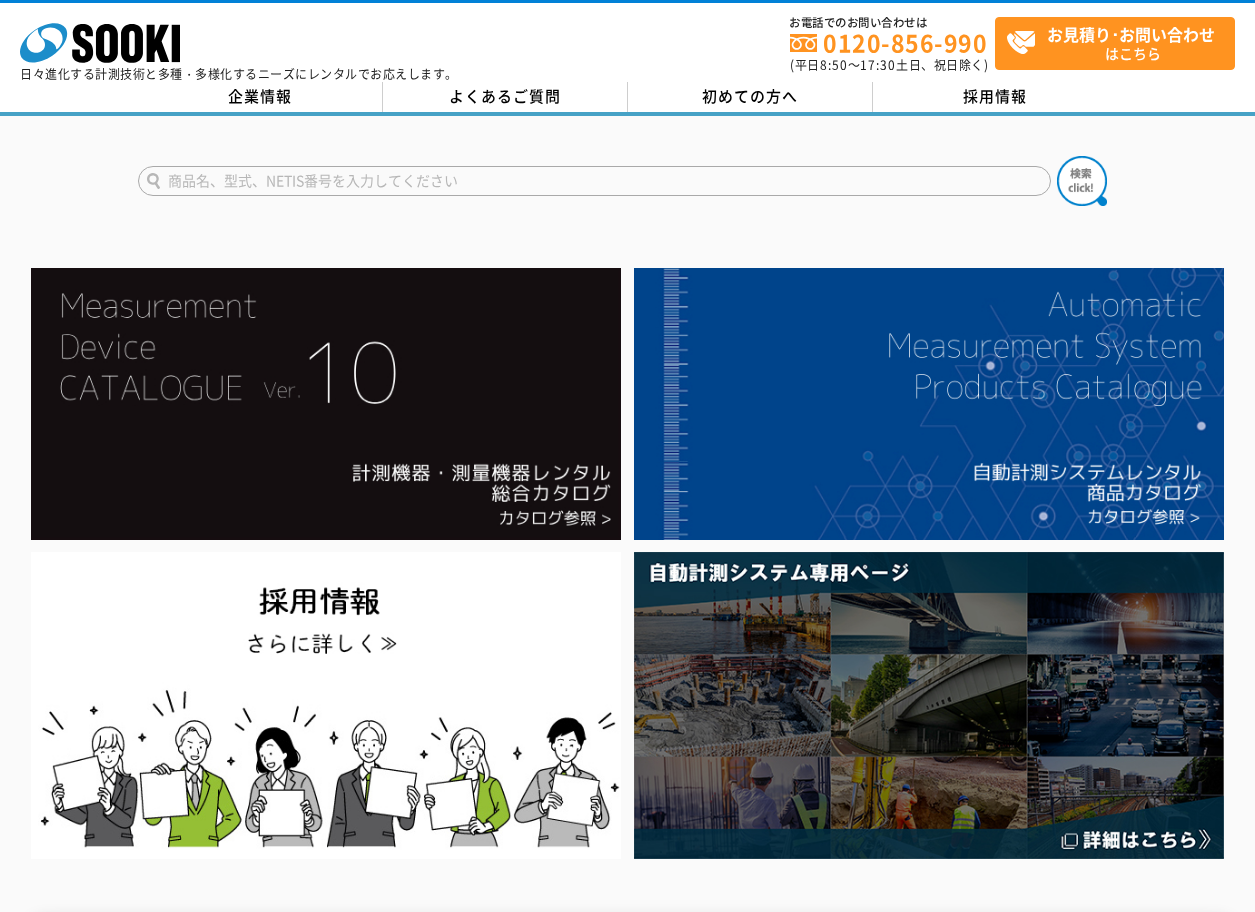 scroll, scrollTop: 0, scrollLeft: 0, axis: both 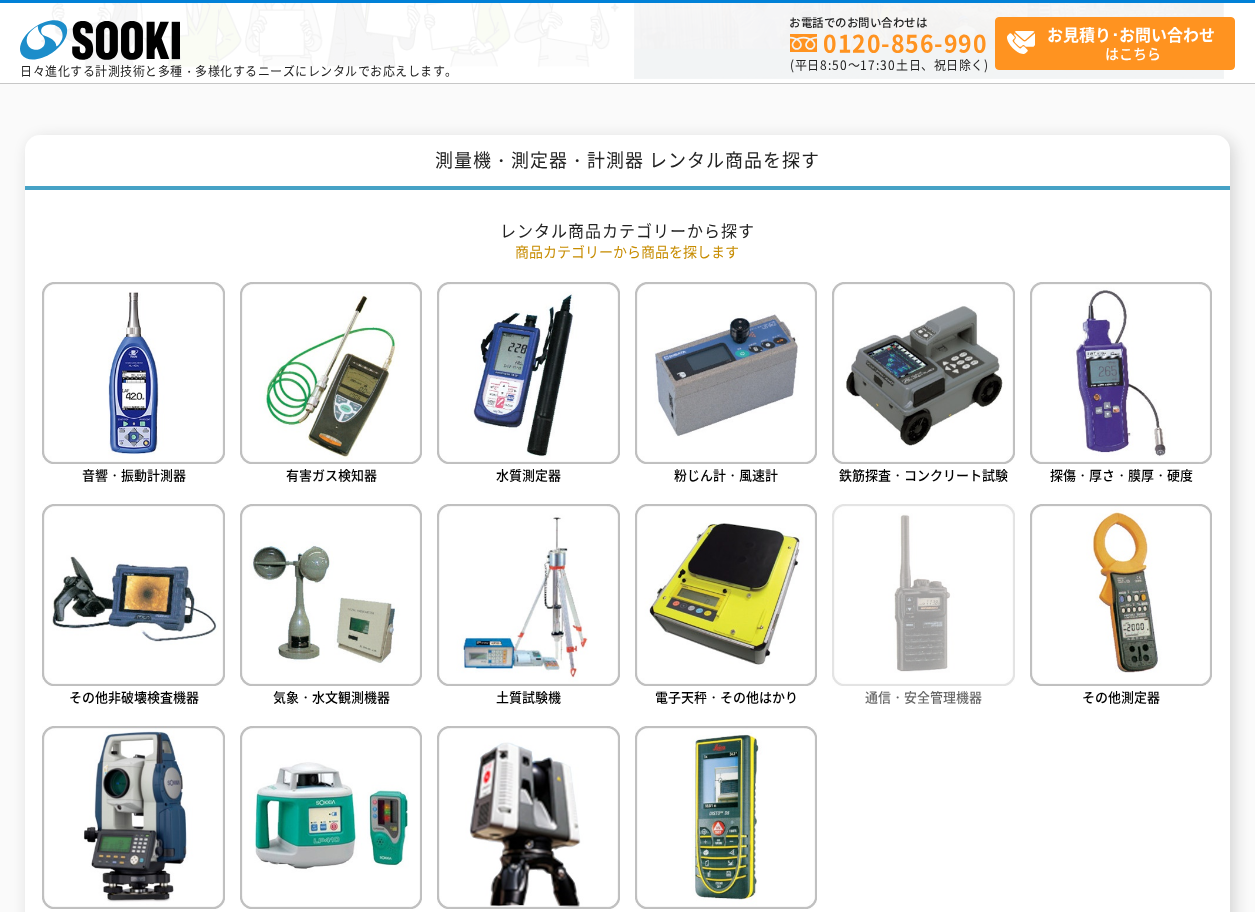 click at bounding box center (923, 595) 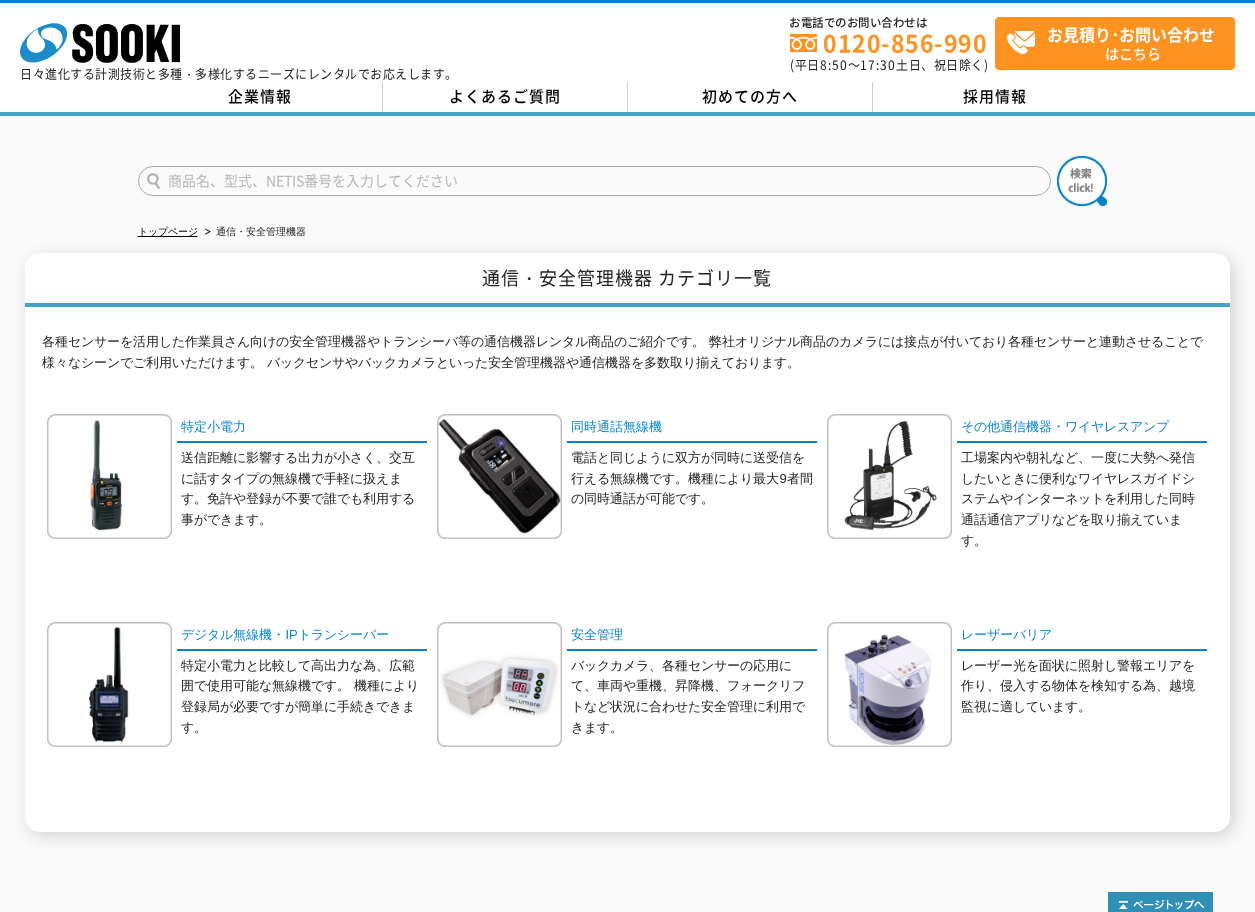 scroll, scrollTop: 0, scrollLeft: 0, axis: both 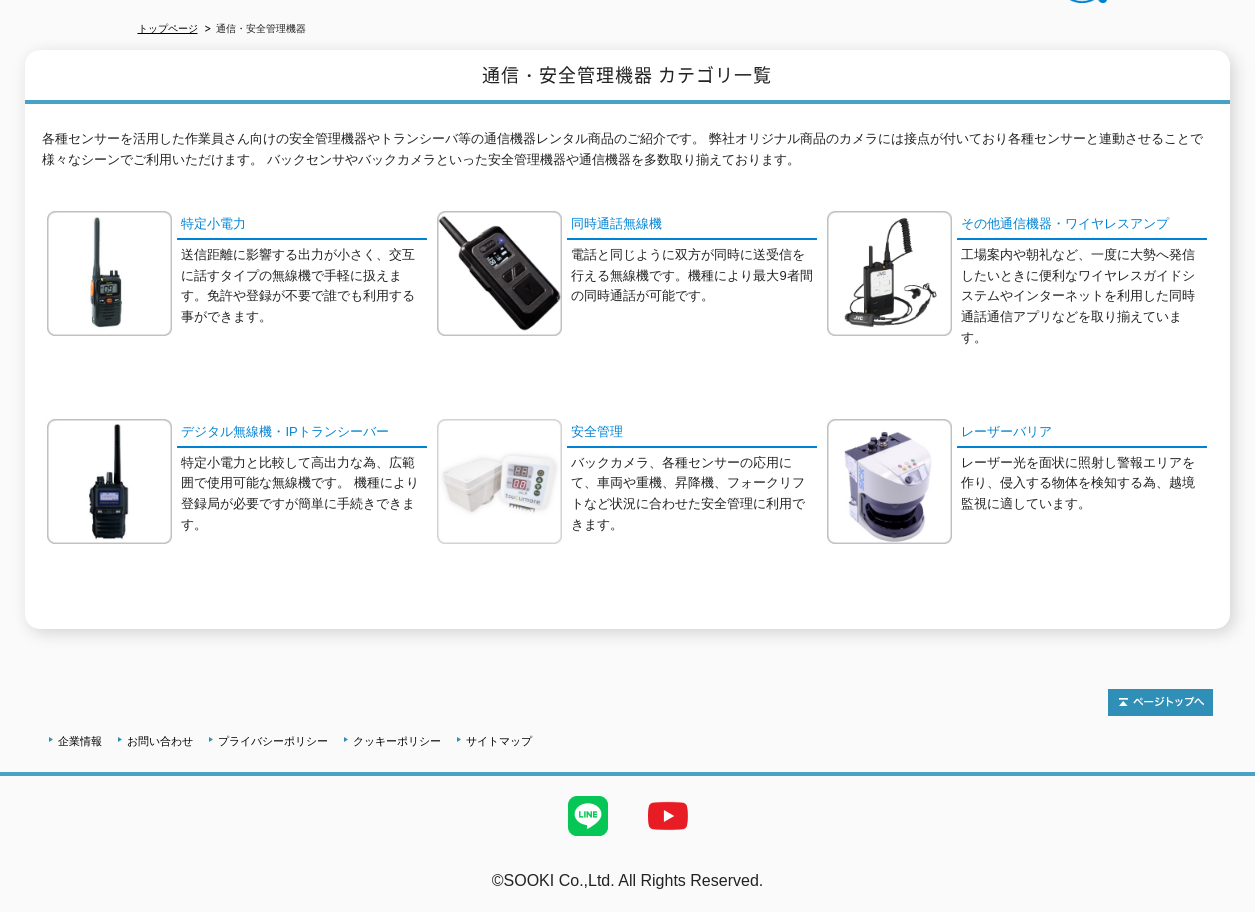 click at bounding box center (499, 481) 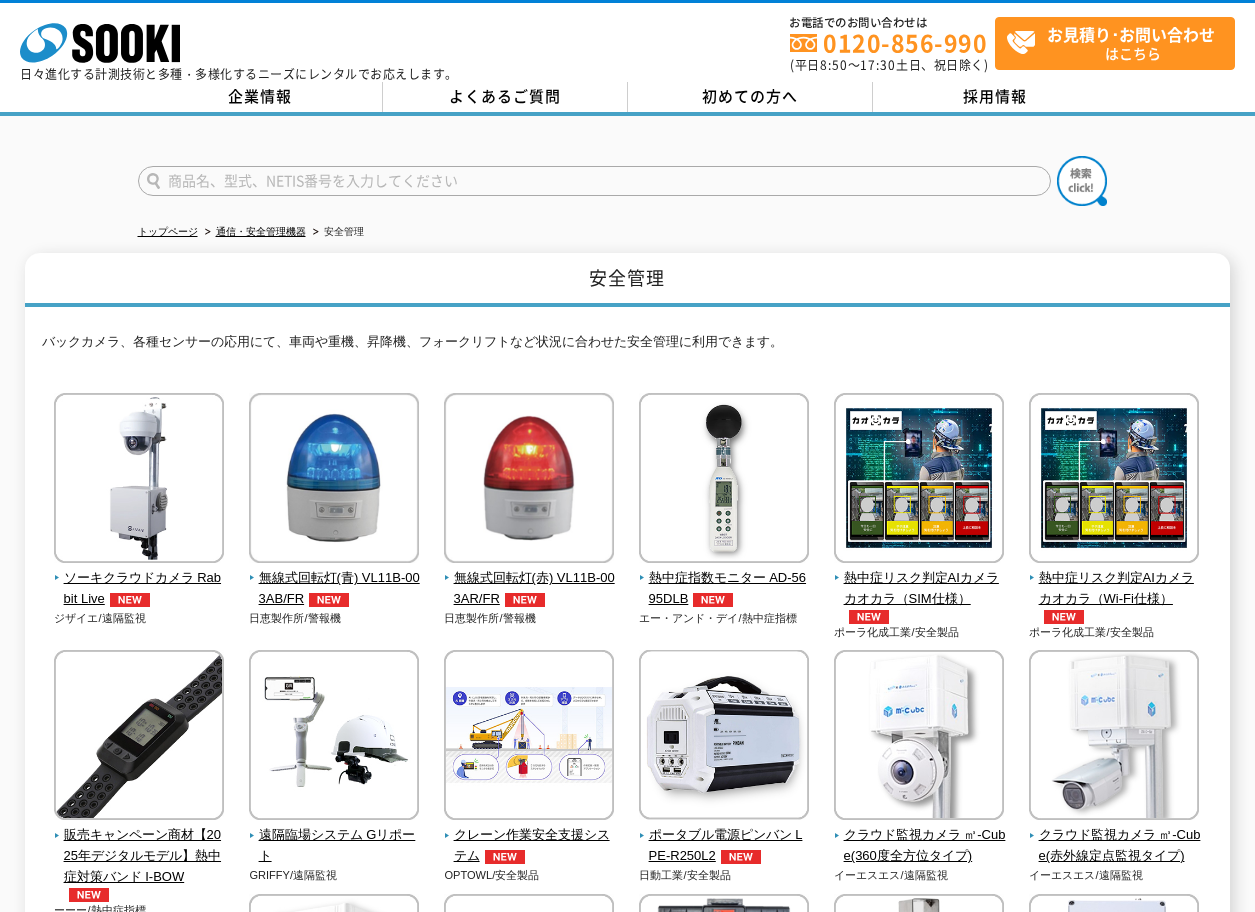 scroll, scrollTop: 0, scrollLeft: 0, axis: both 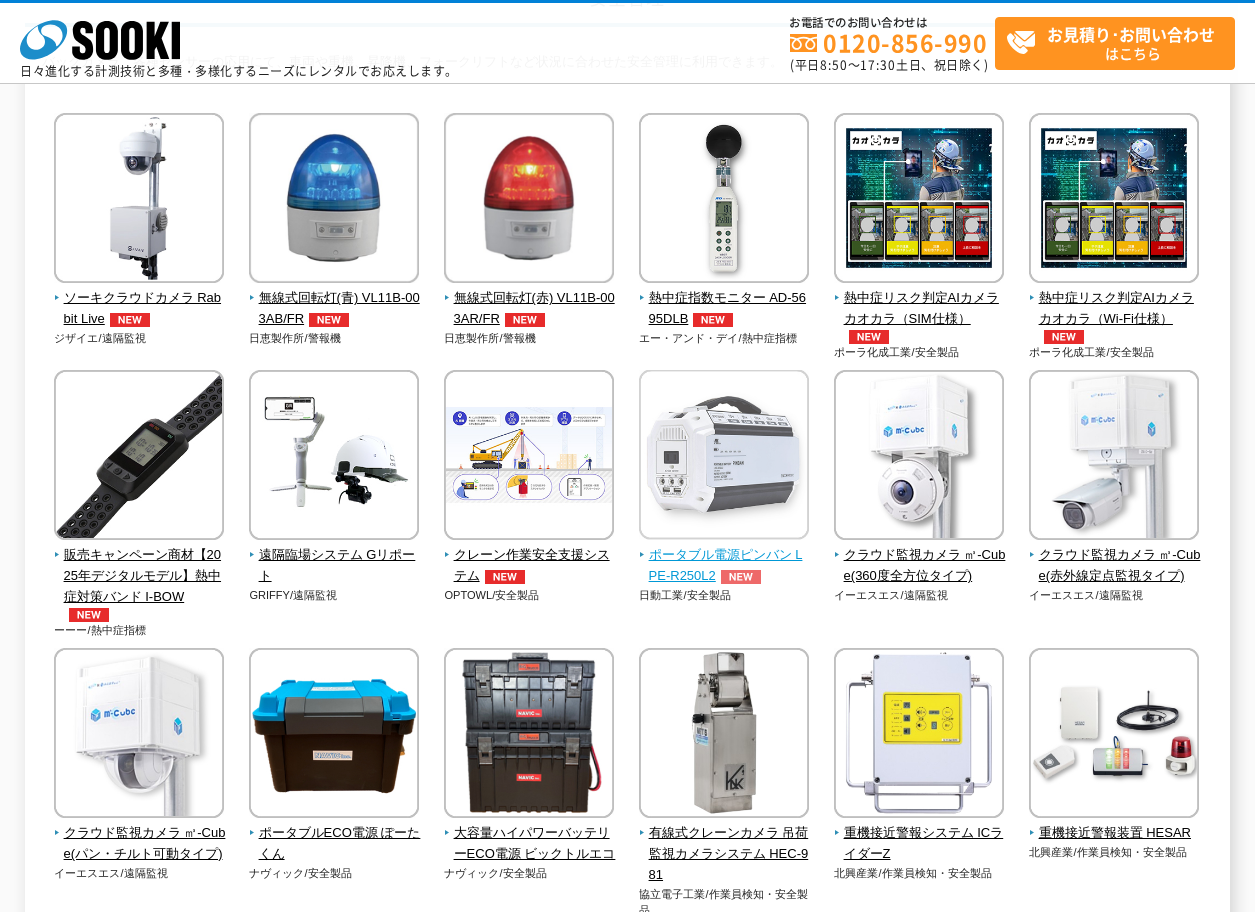 click at bounding box center [724, 457] 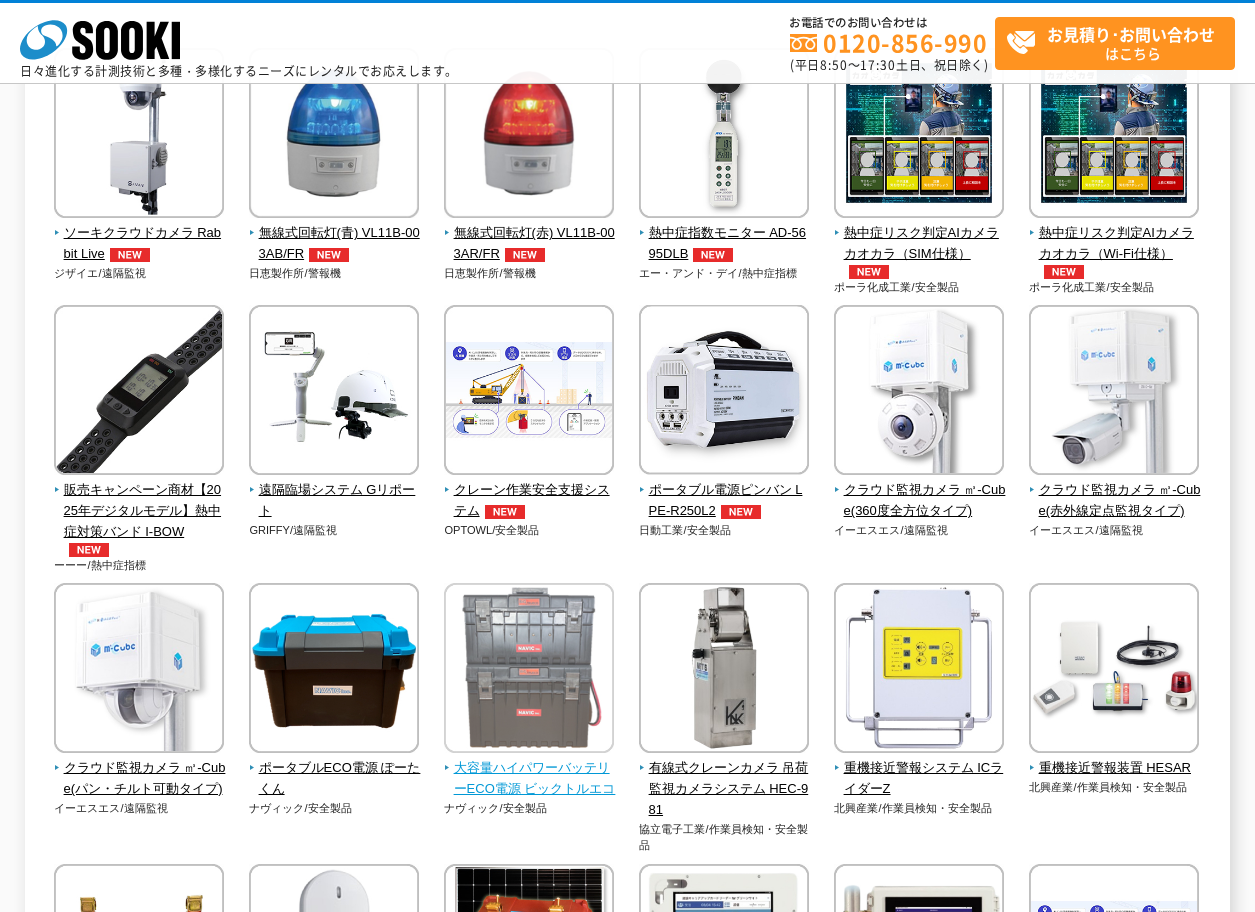 scroll, scrollTop: 300, scrollLeft: 0, axis: vertical 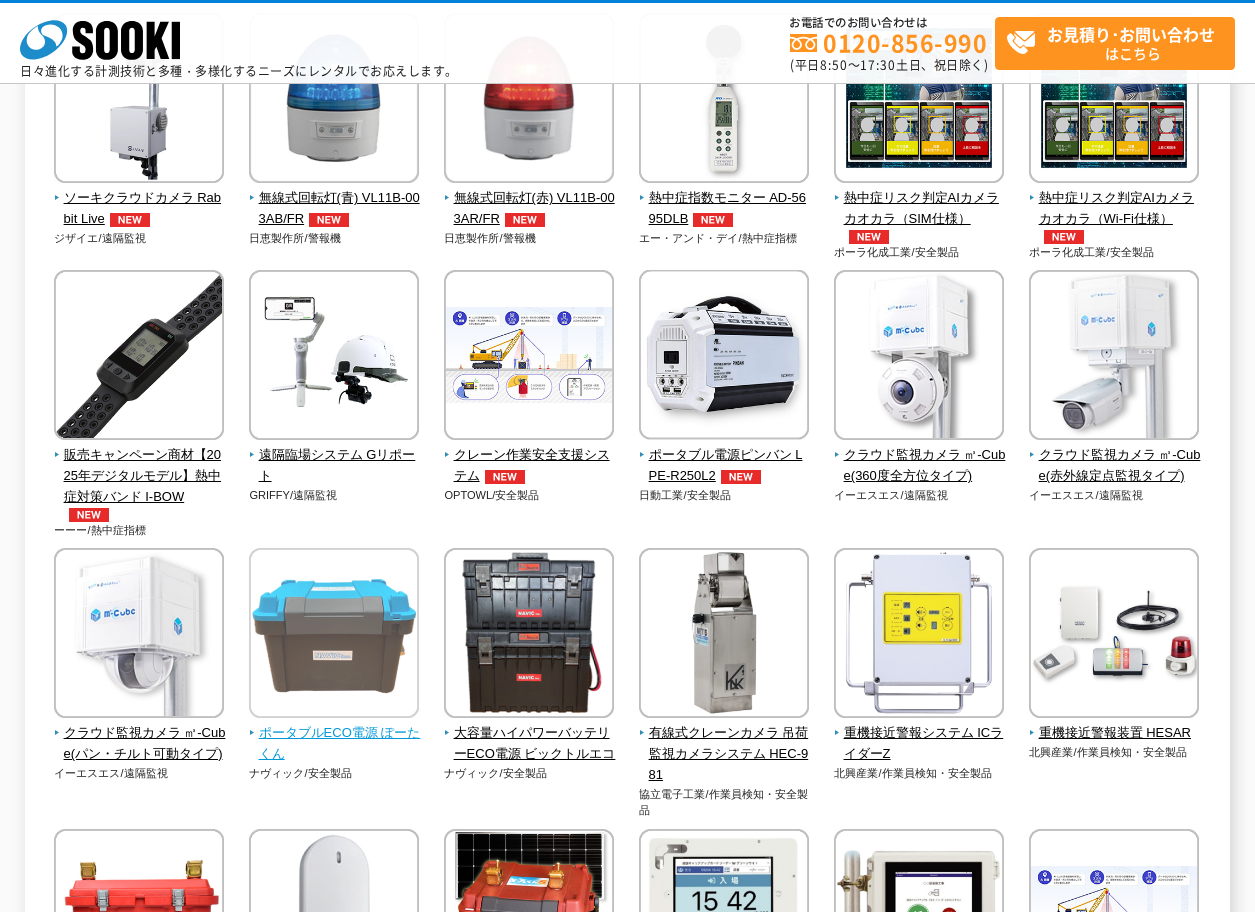 click at bounding box center [334, 635] 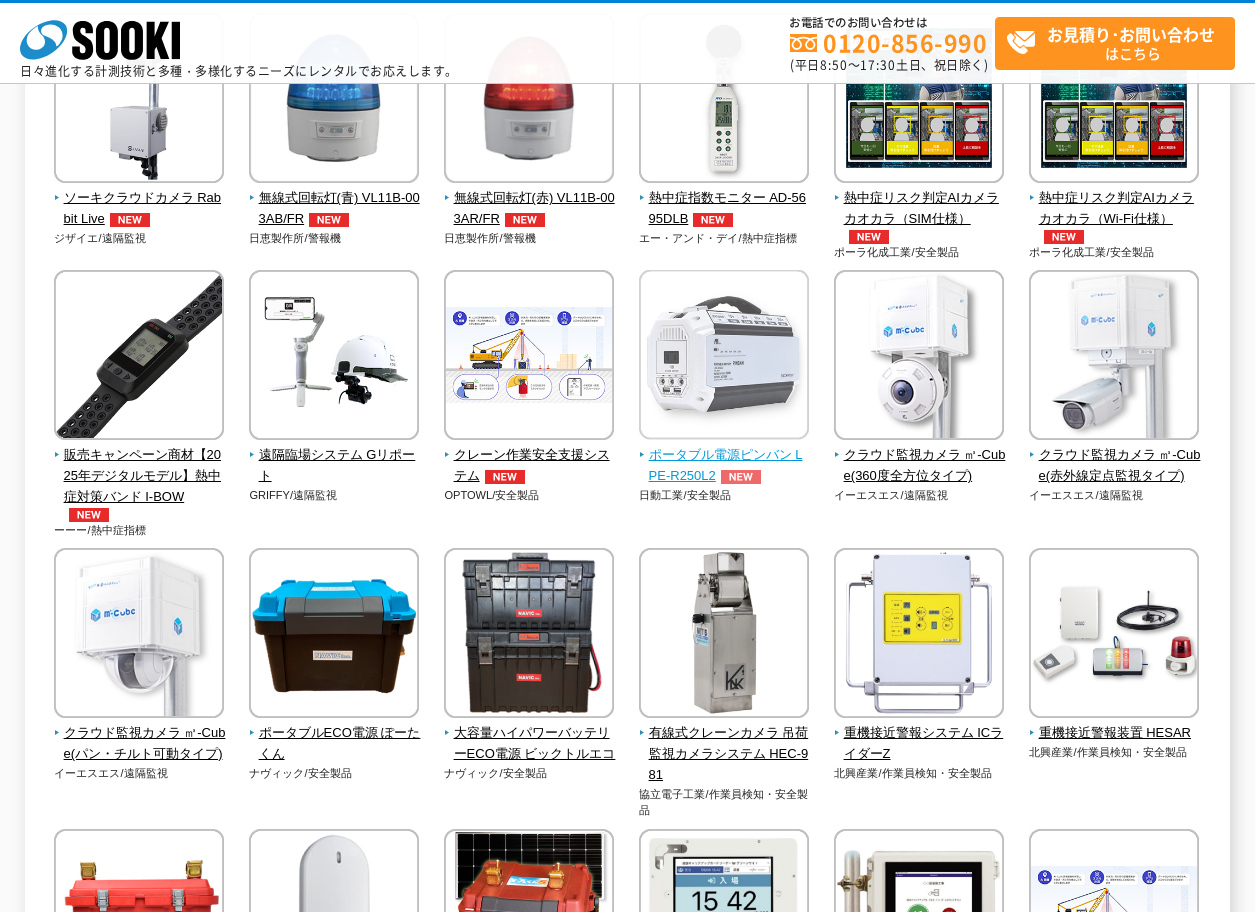 click on "ポータブル電源ピンバン LPE-R250L2" at bounding box center [724, 466] 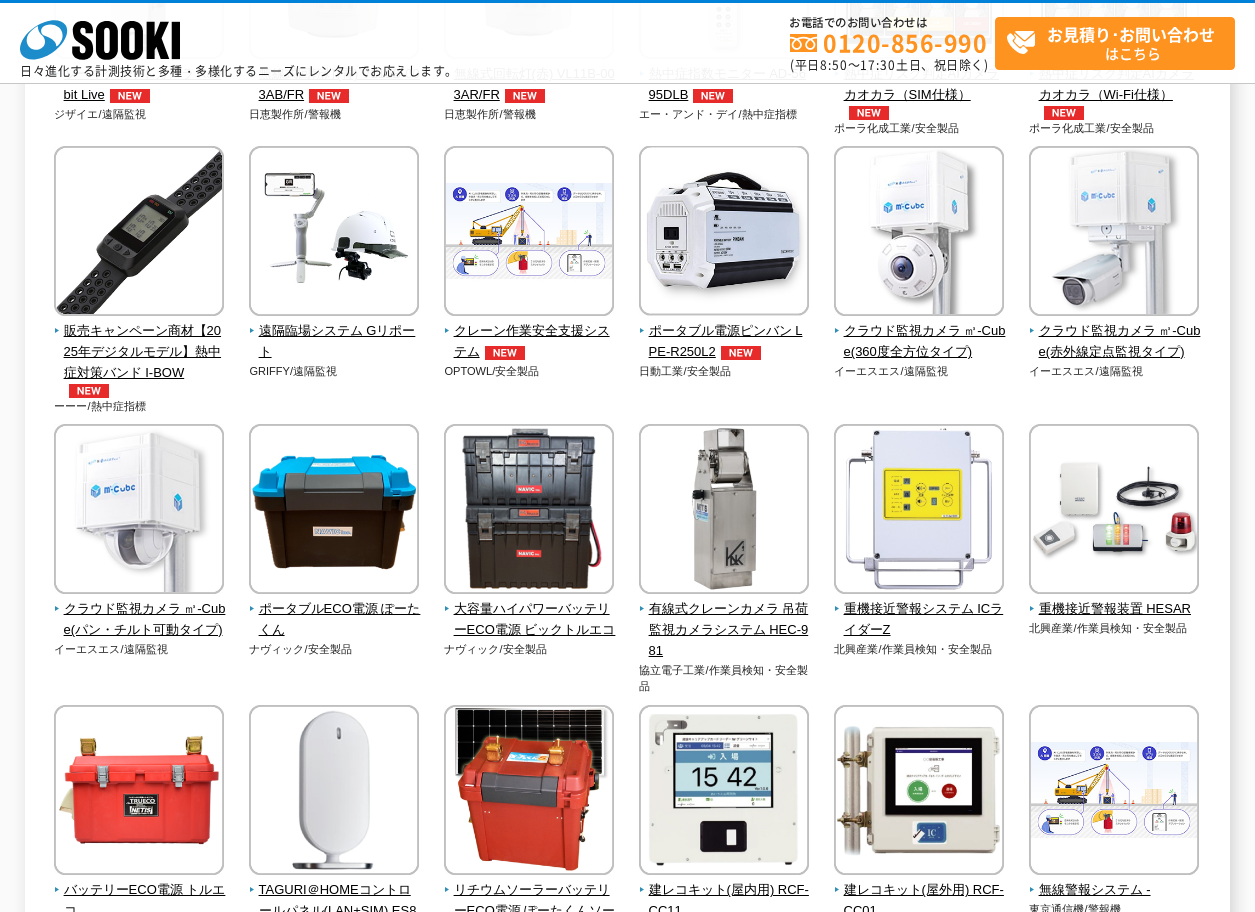 scroll, scrollTop: 300, scrollLeft: 0, axis: vertical 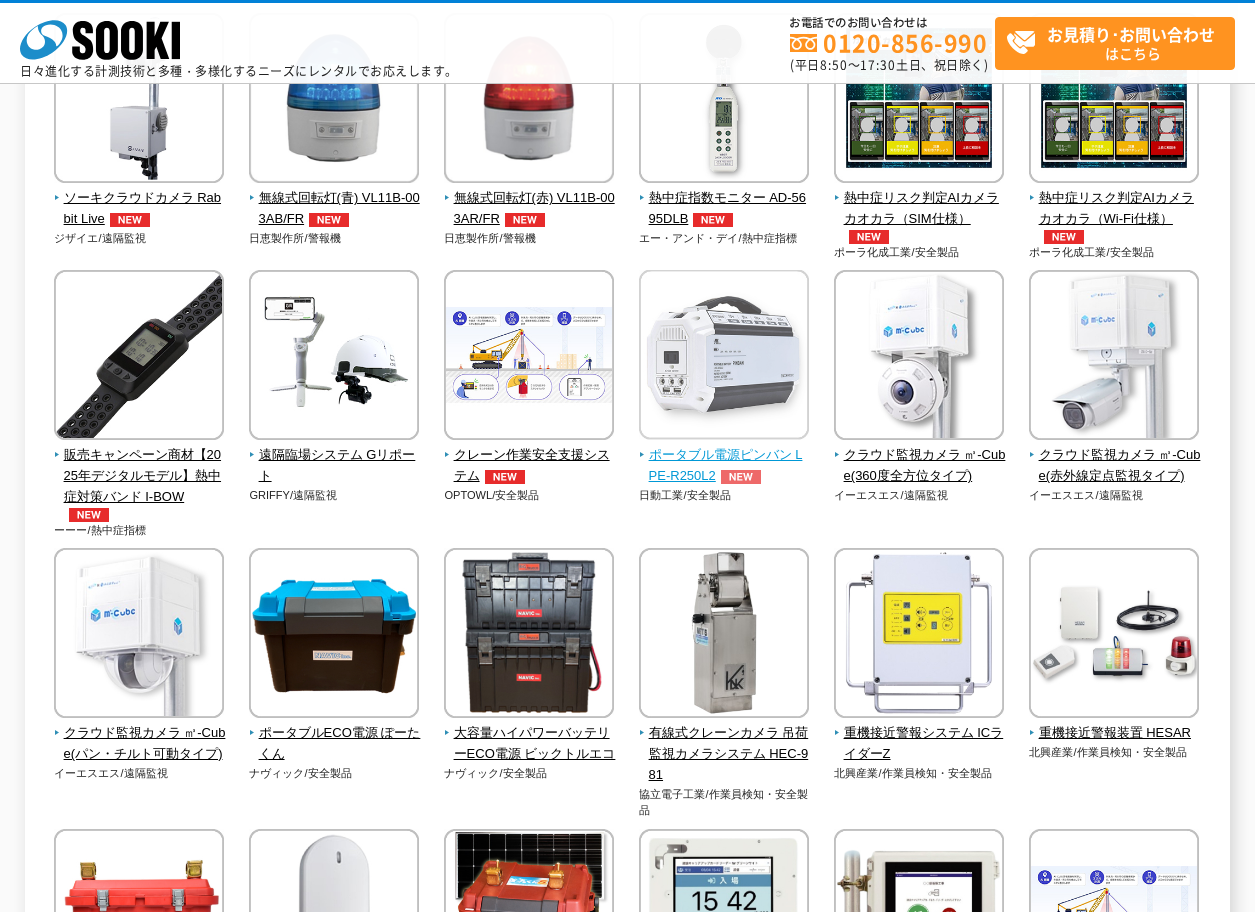 click on "ポータブル電源ピンバン LPE-R250L2" at bounding box center (724, 466) 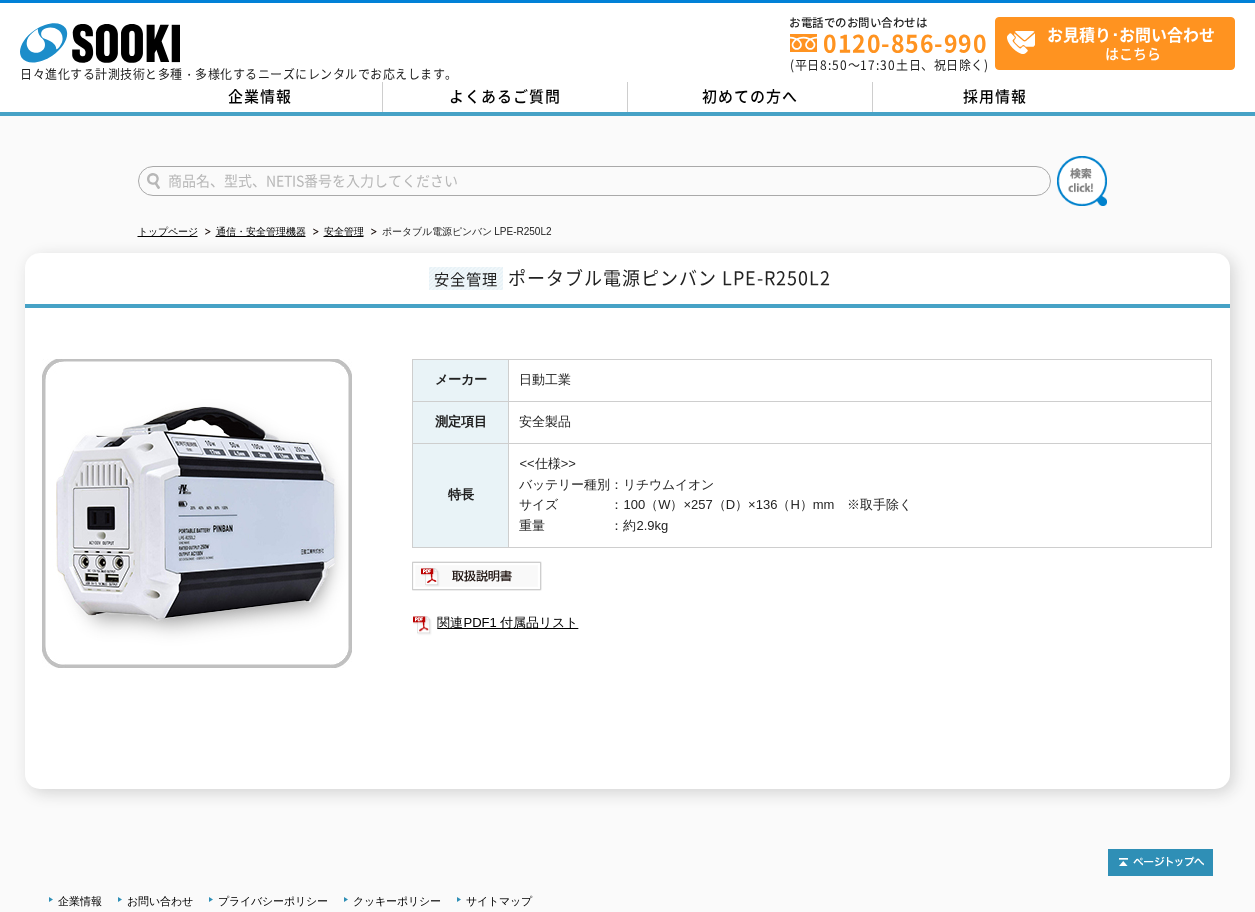 scroll, scrollTop: 0, scrollLeft: 0, axis: both 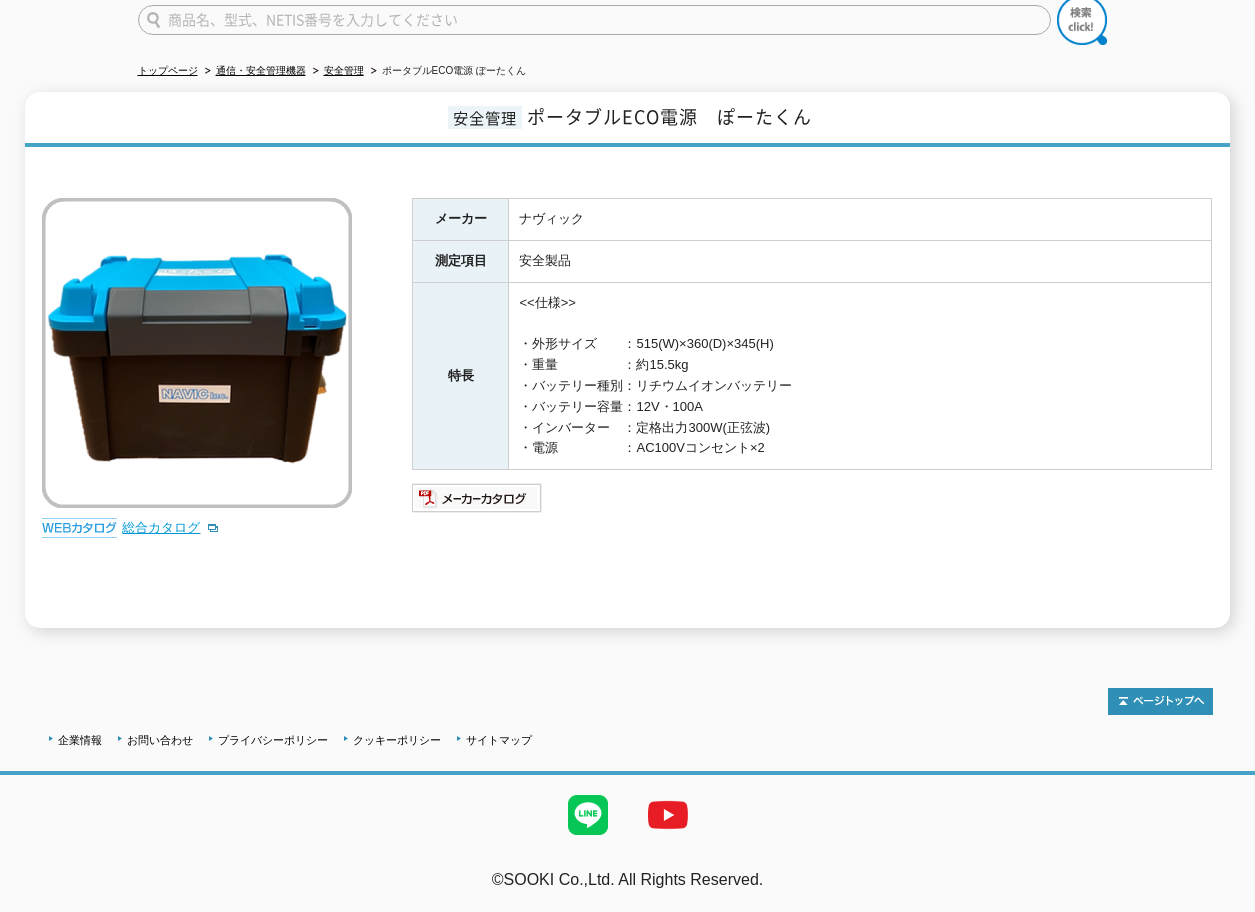 click on "総合カタログ" at bounding box center [171, 527] 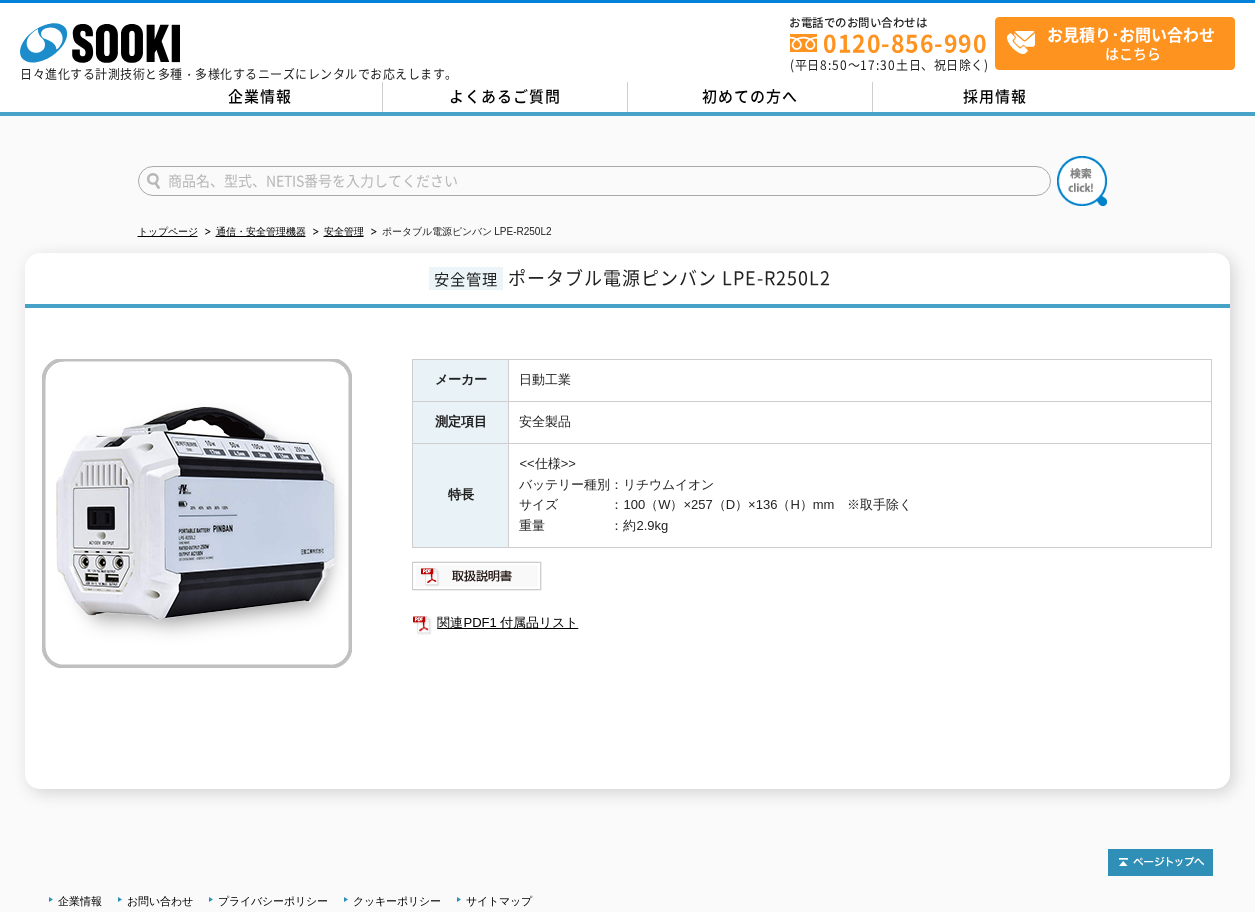 scroll, scrollTop: 0, scrollLeft: 0, axis: both 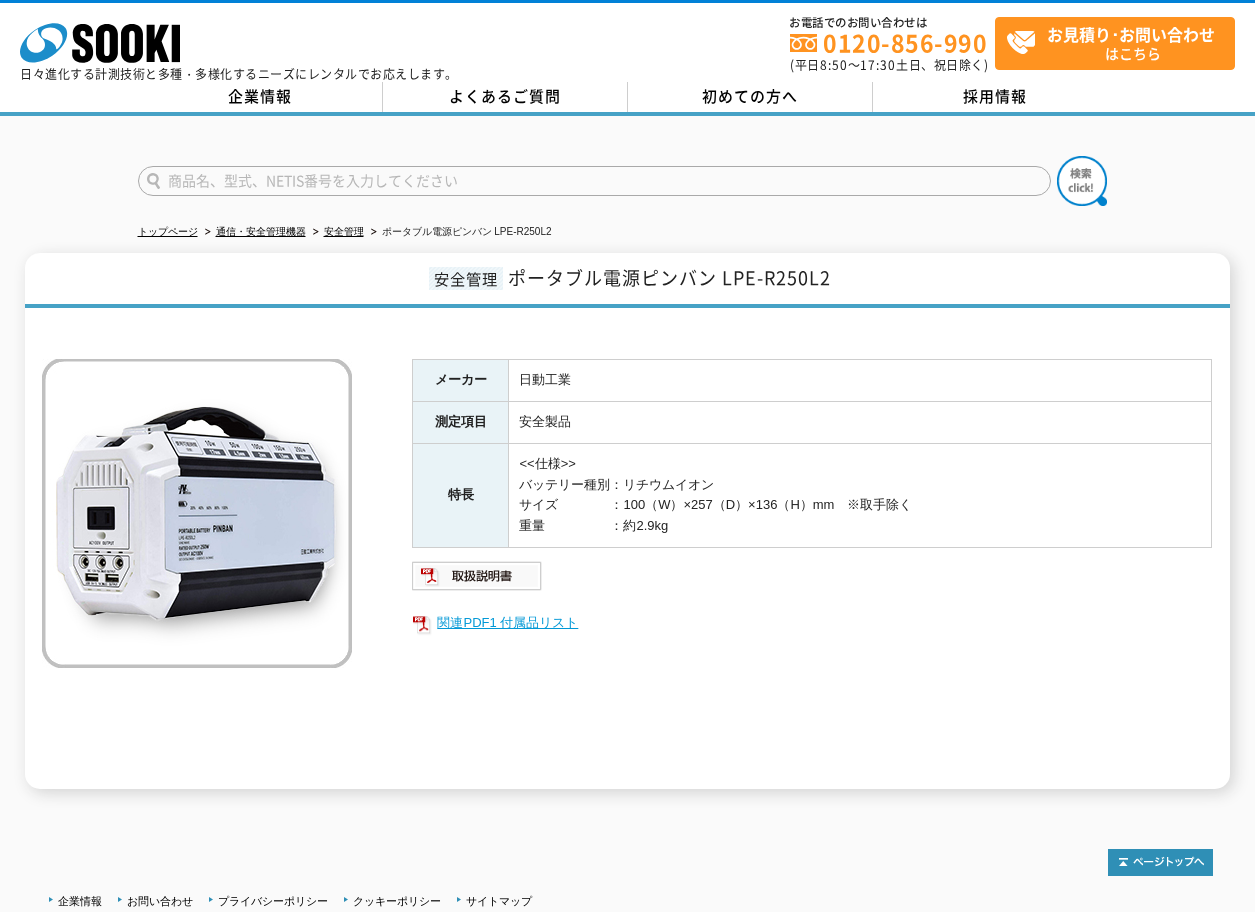 click on "関連PDF1 付属品リスト" at bounding box center [812, 623] 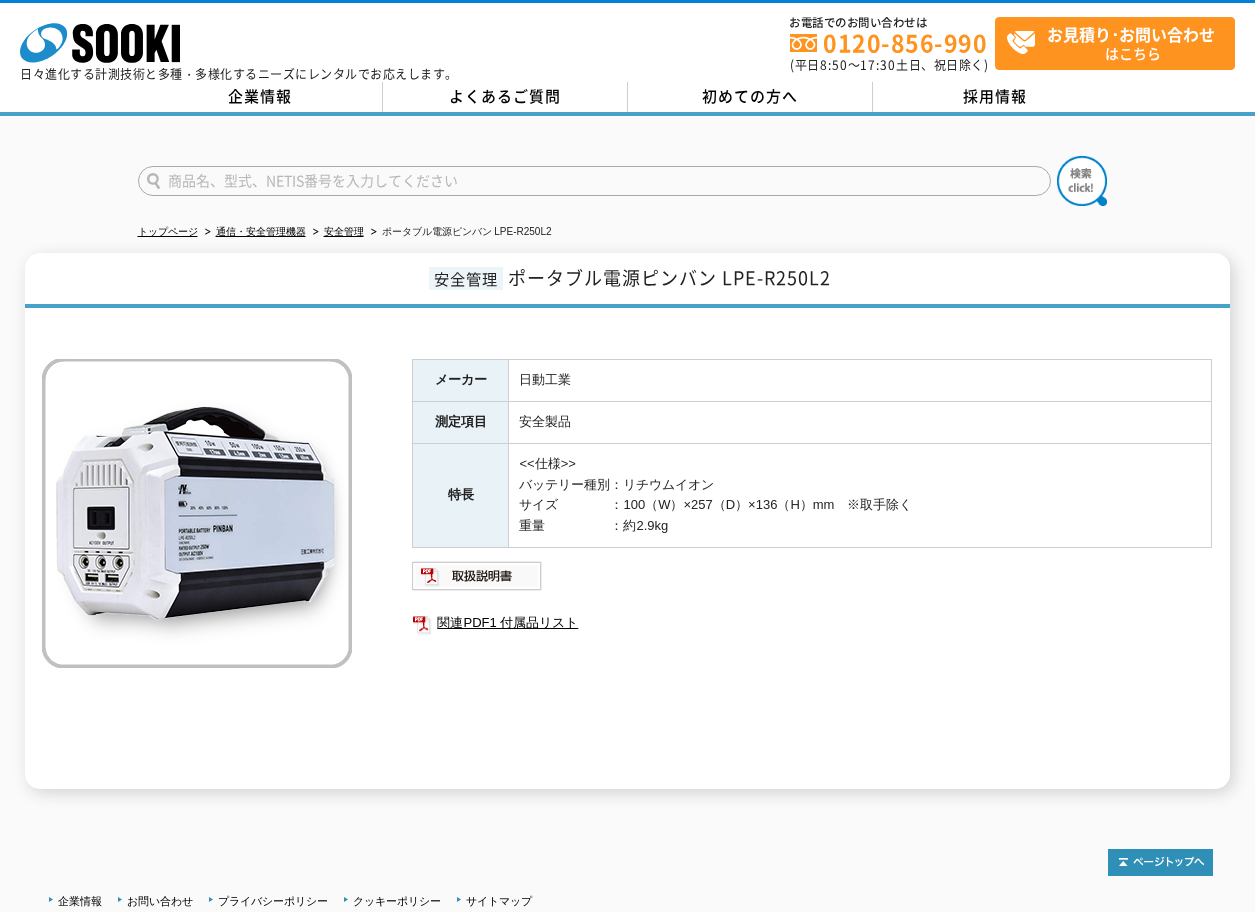 click at bounding box center [197, 514] 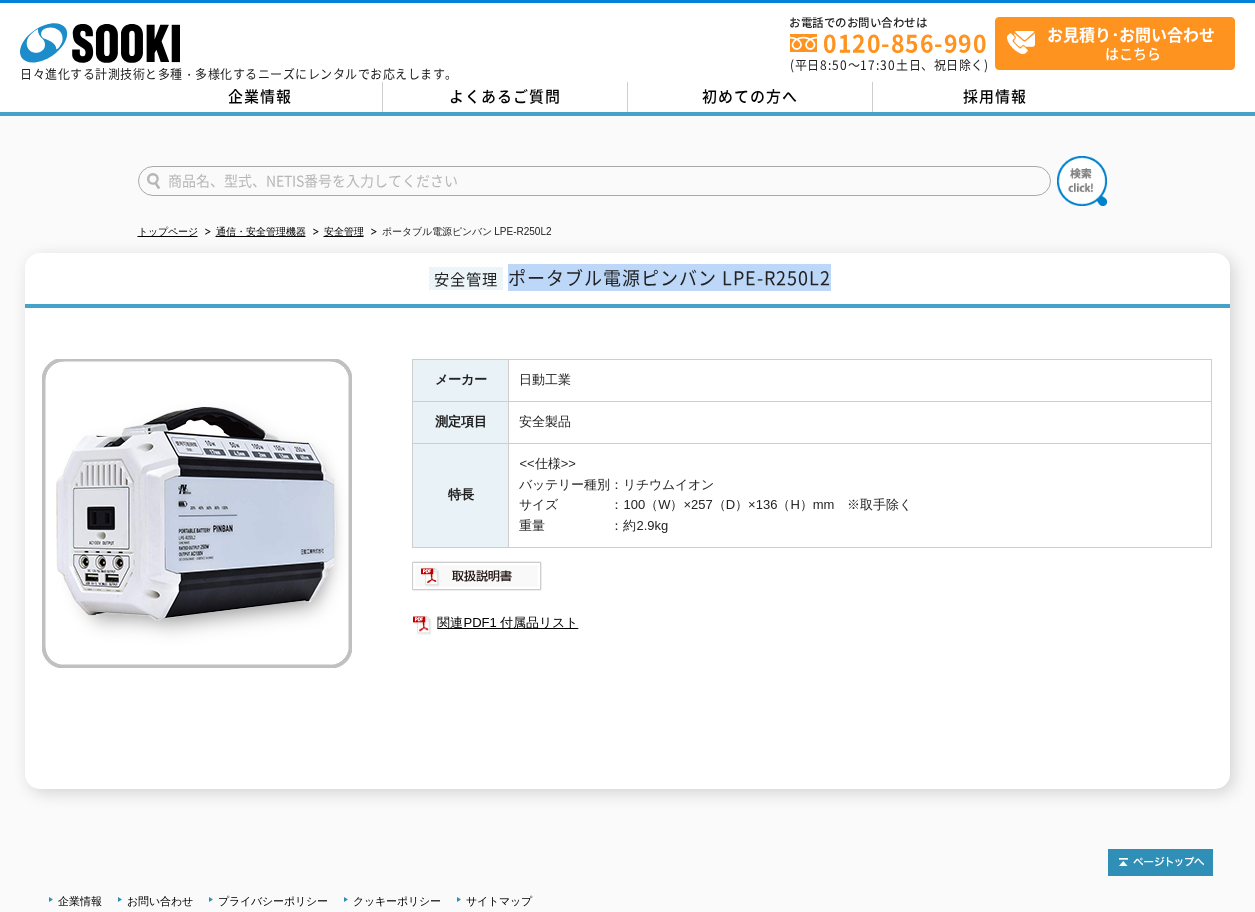 drag, startPoint x: 842, startPoint y: 278, endPoint x: 499, endPoint y: 291, distance: 343.24628 